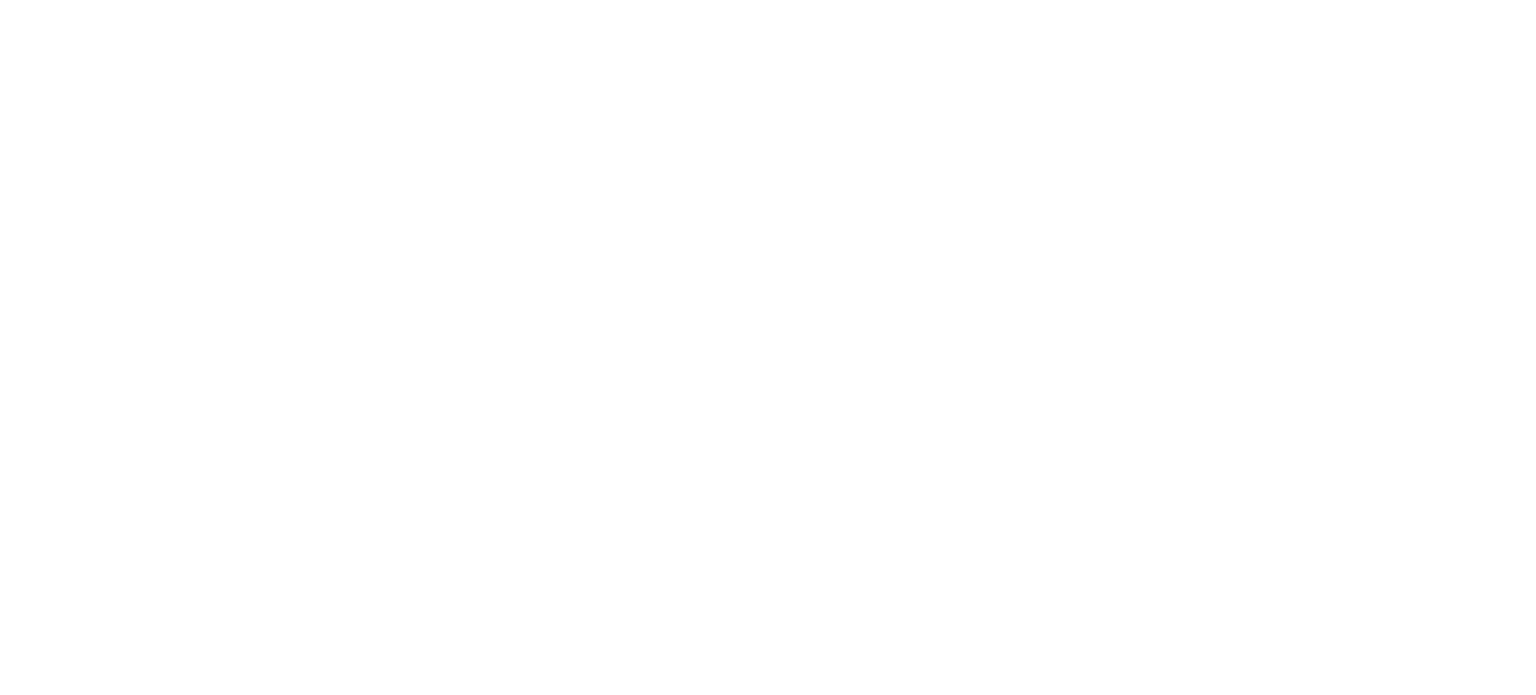 scroll, scrollTop: 0, scrollLeft: 0, axis: both 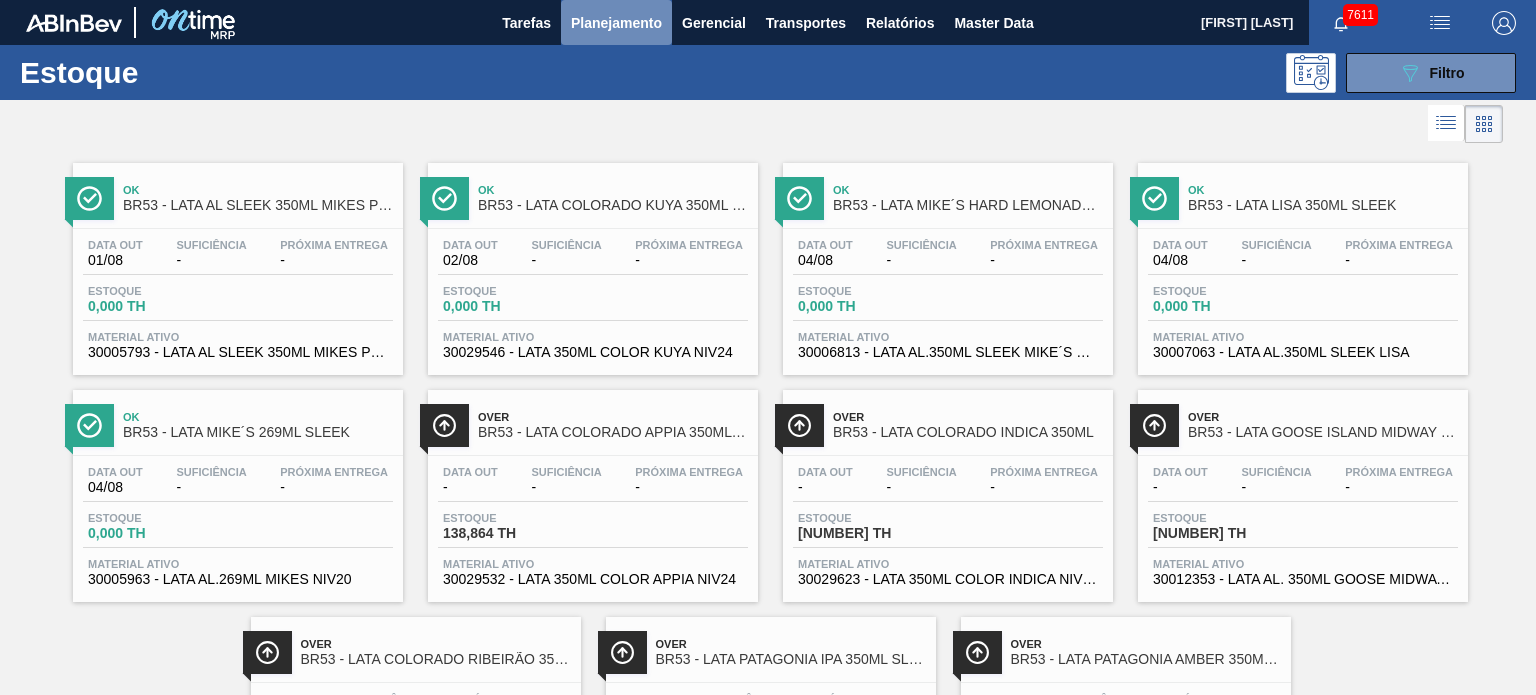 click on "Planejamento" at bounding box center (616, 22) 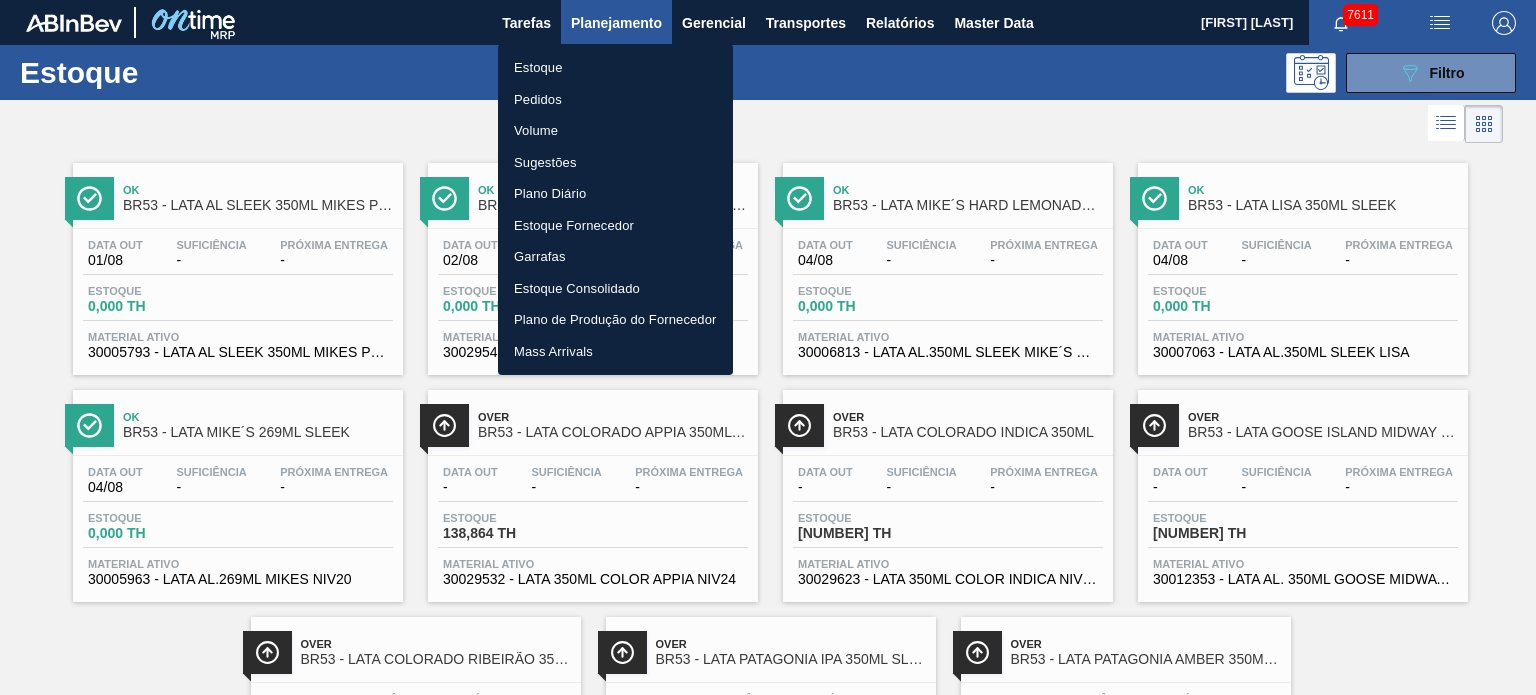 click at bounding box center [768, 347] 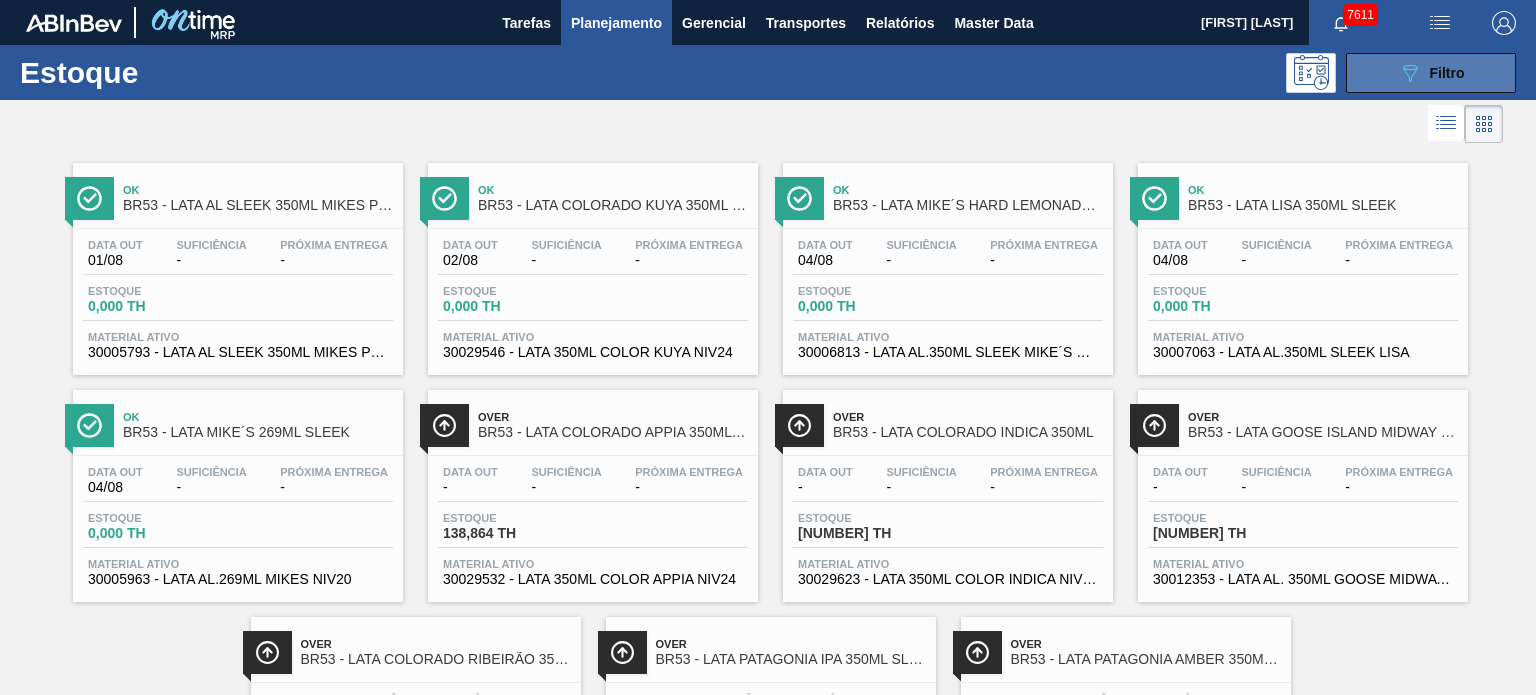 click on "089F7B8B-B2A5-4AFE-B5C0-19BA573D28AC" 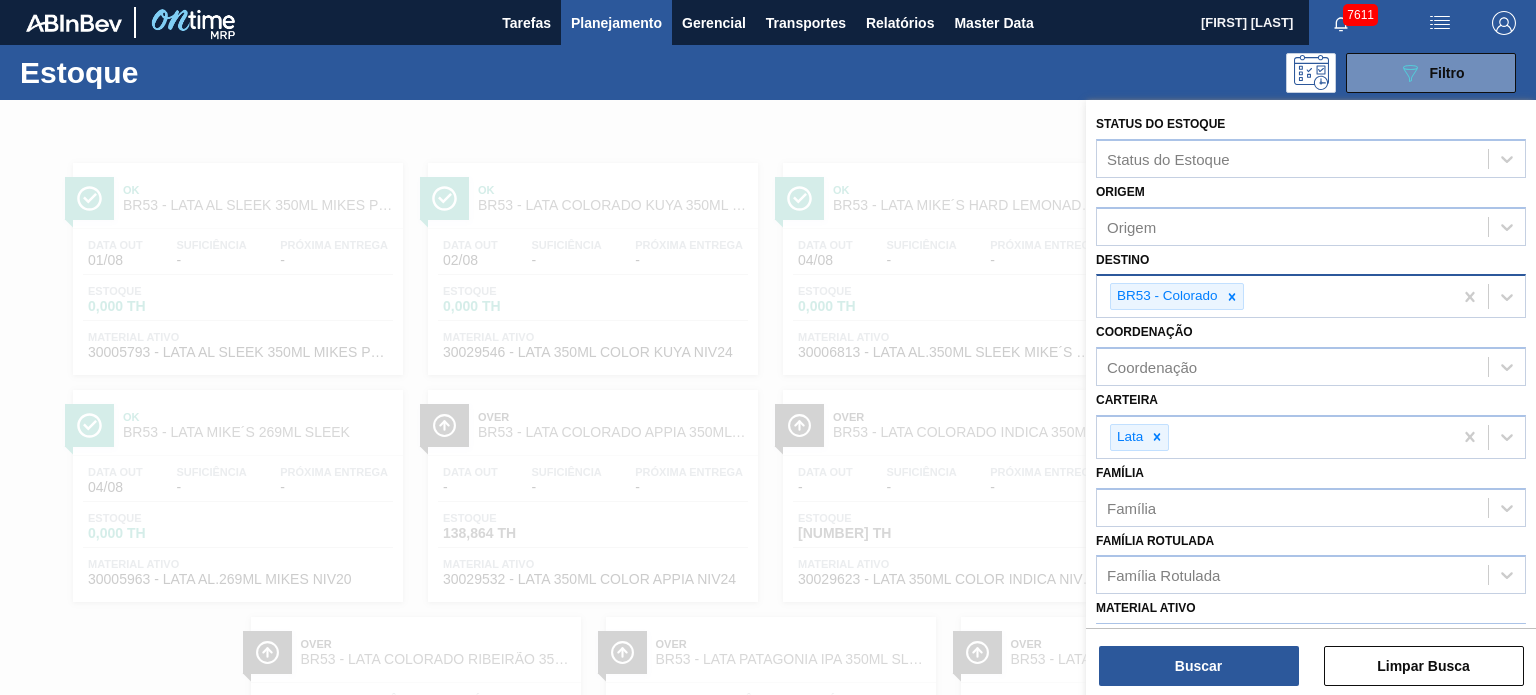 click at bounding box center (1232, 296) 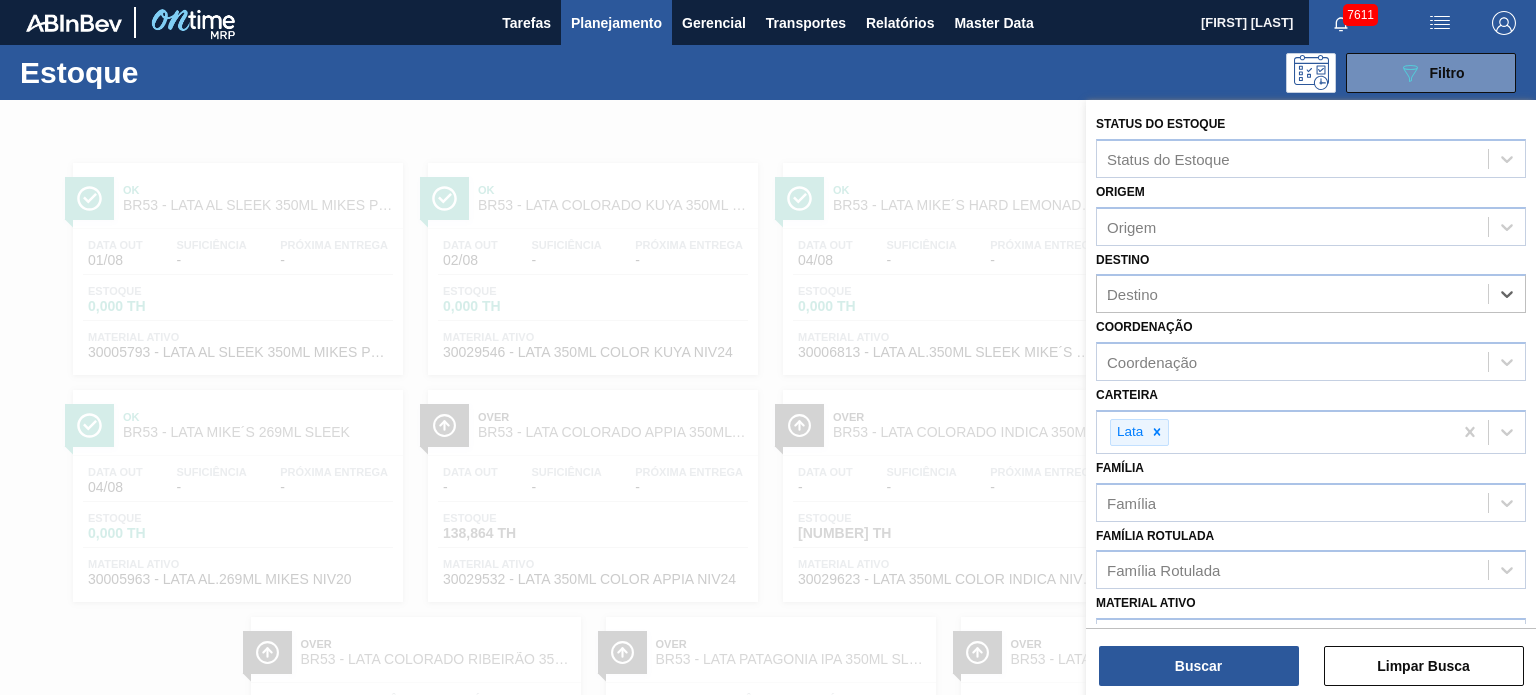 type on "11" 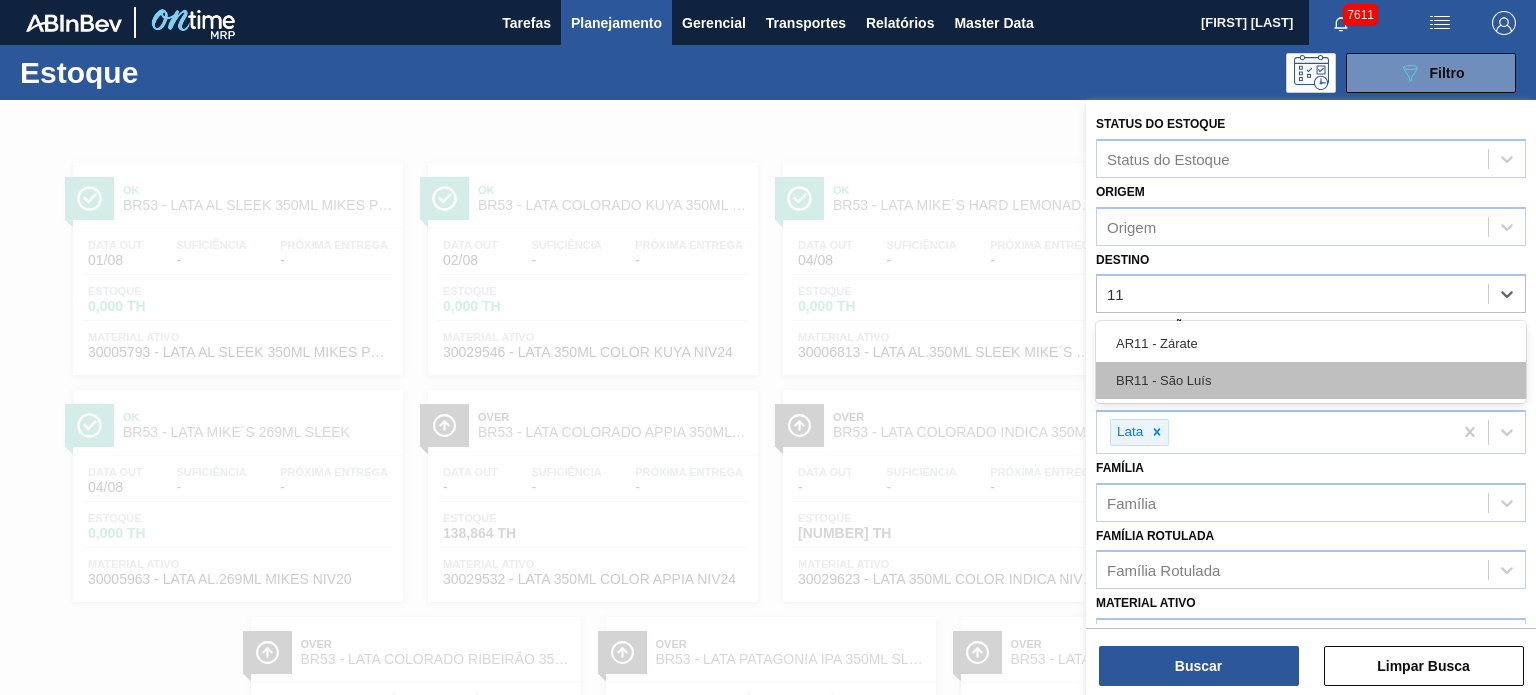 click on "BR11 - São Luís" at bounding box center [1311, 380] 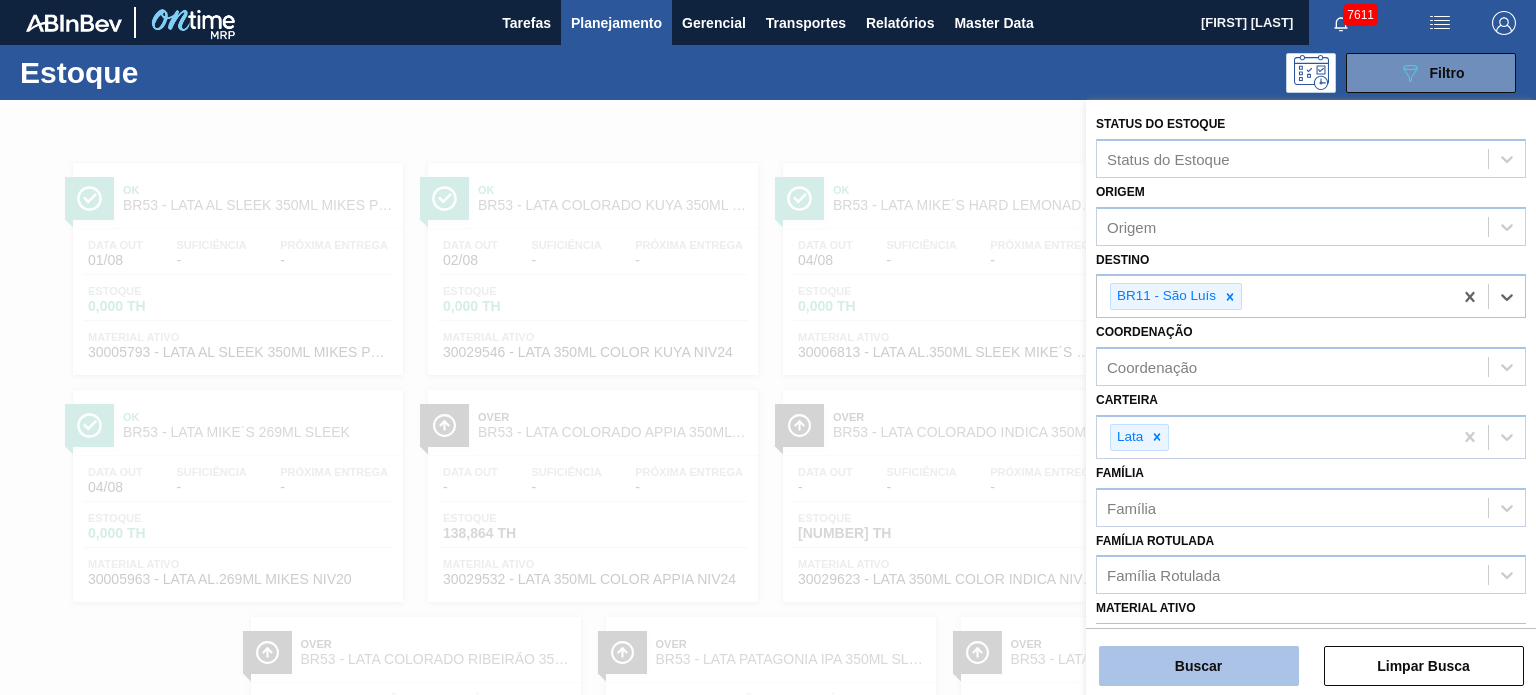 click on "Buscar" at bounding box center (1199, 666) 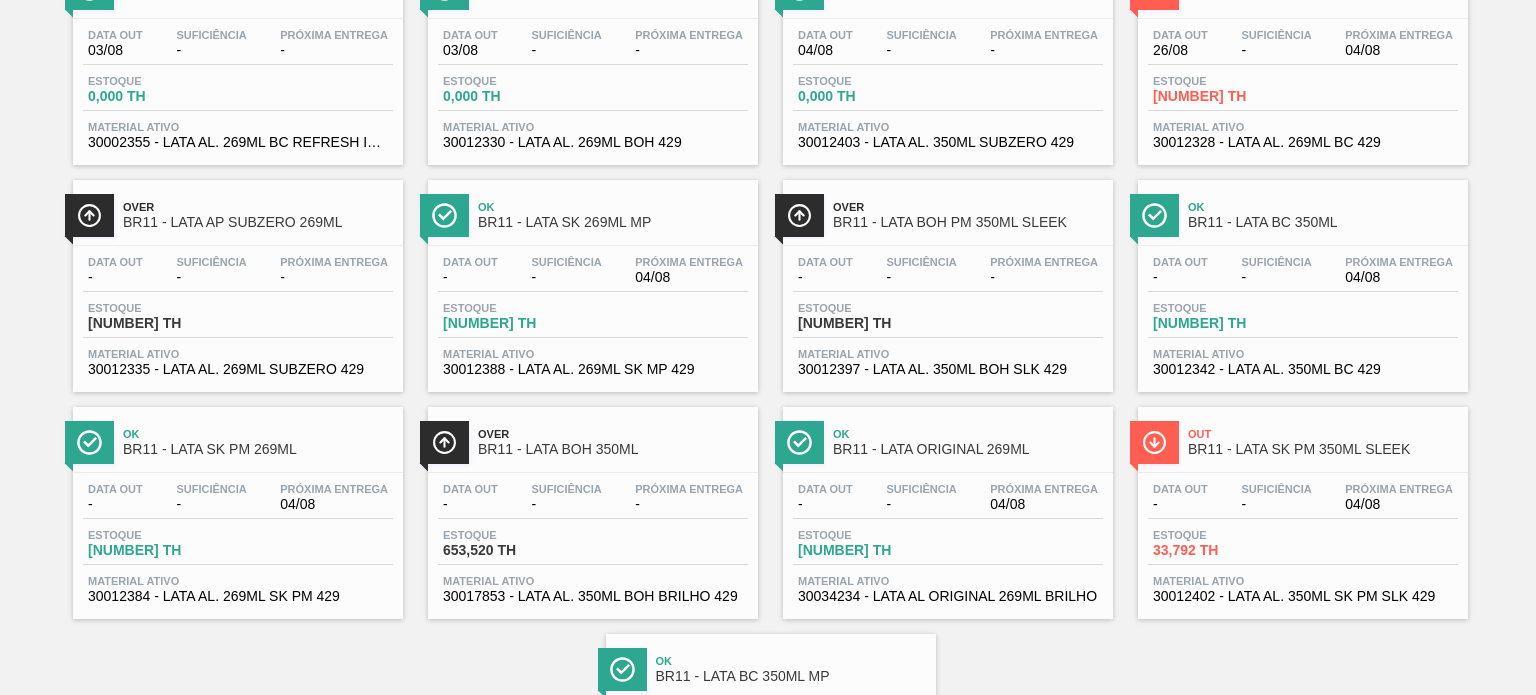 scroll, scrollTop: 700, scrollLeft: 0, axis: vertical 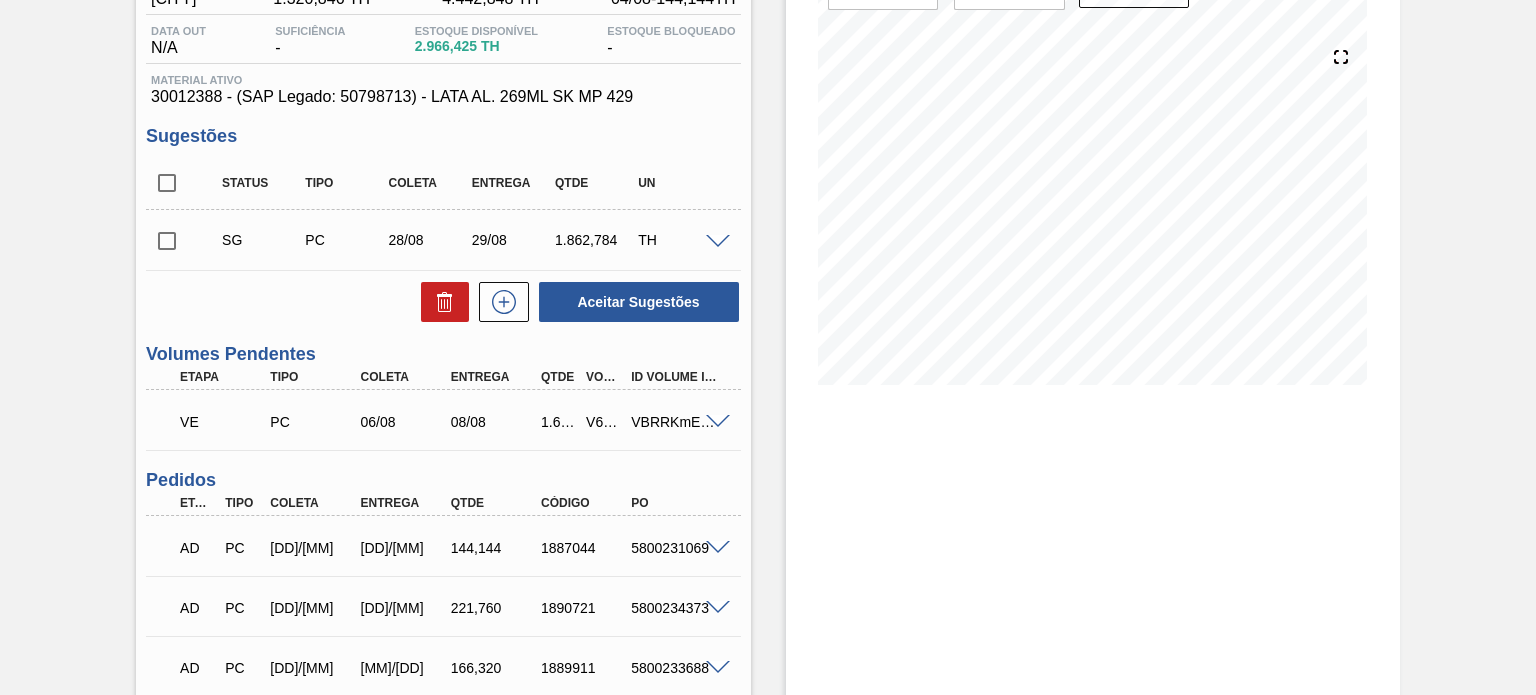 click at bounding box center [718, 242] 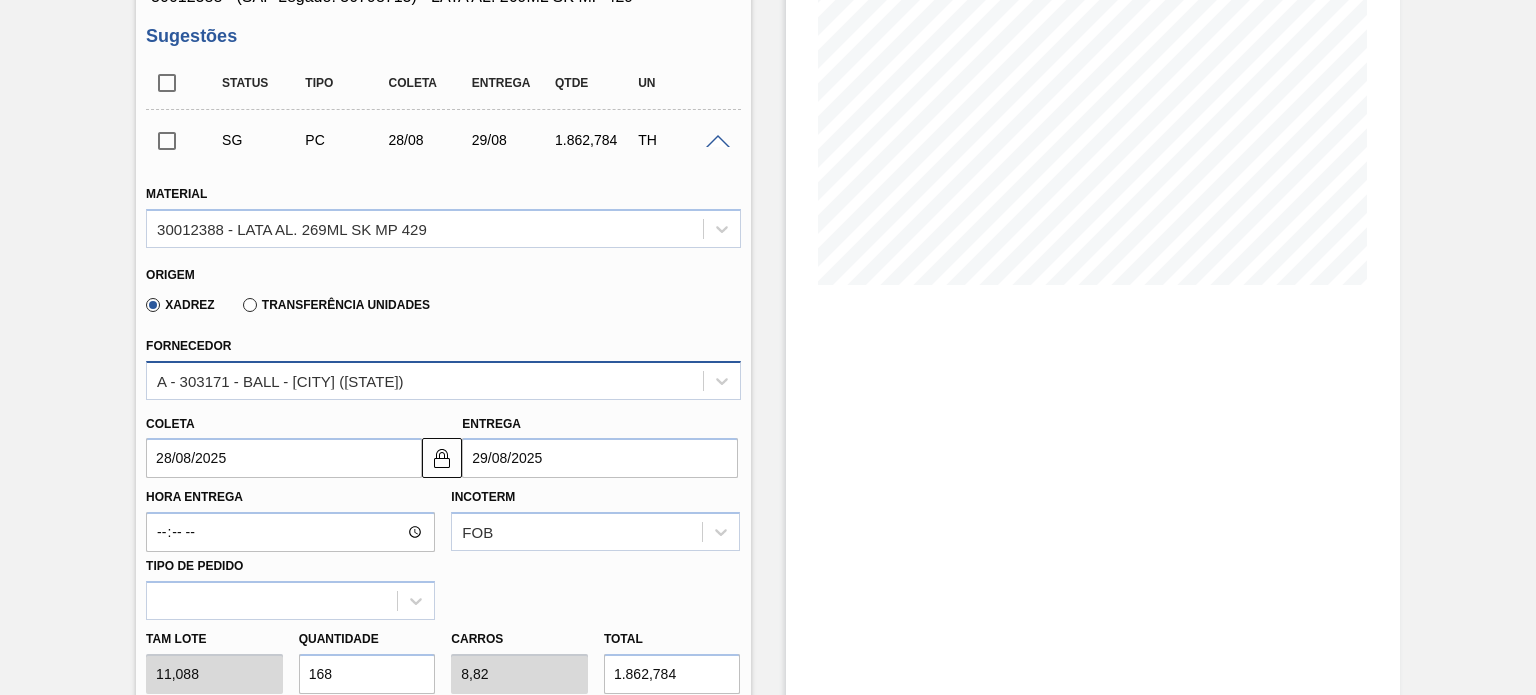 scroll, scrollTop: 400, scrollLeft: 0, axis: vertical 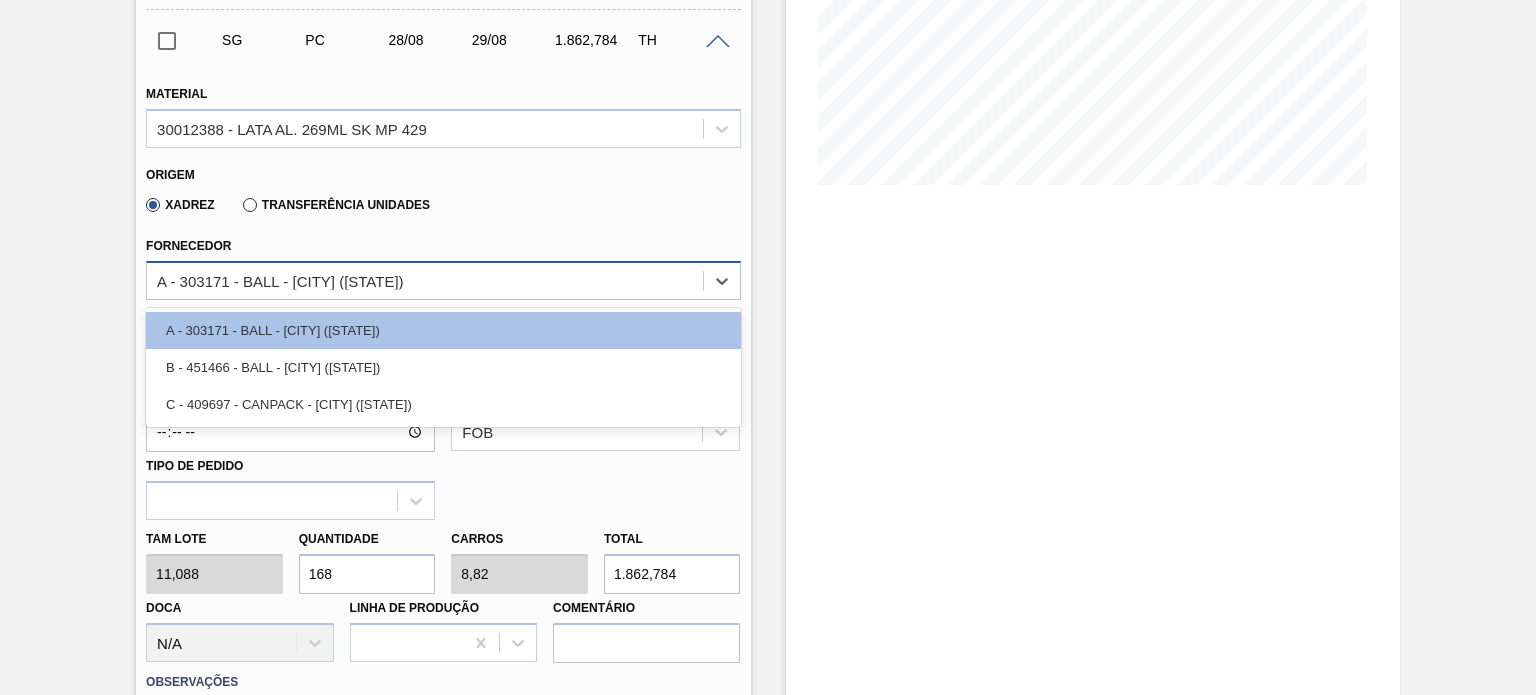 click on "A - 303171 - BALL - [CITY] ([STATE])" at bounding box center [424, 280] 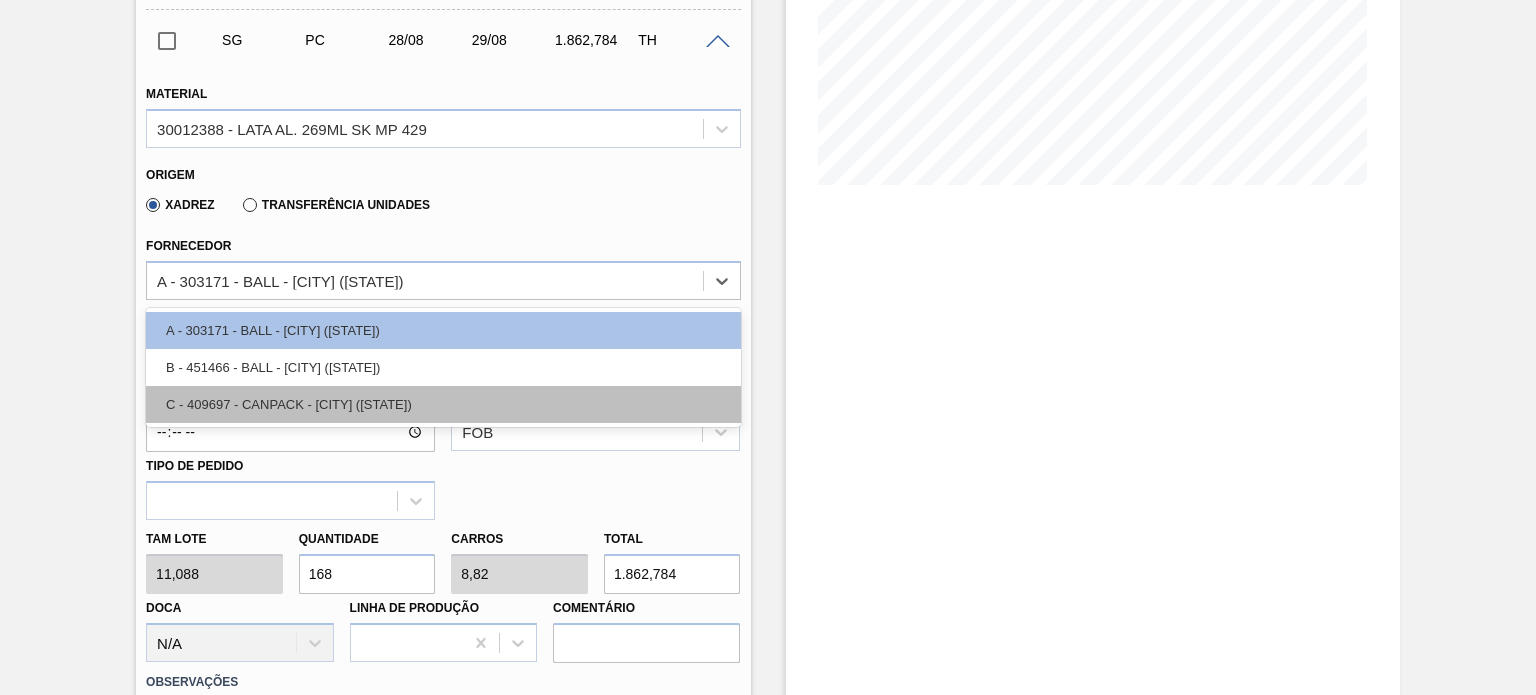 click on "C - 409697 - CANPACK - [CITY] ([STATE])" at bounding box center (443, 404) 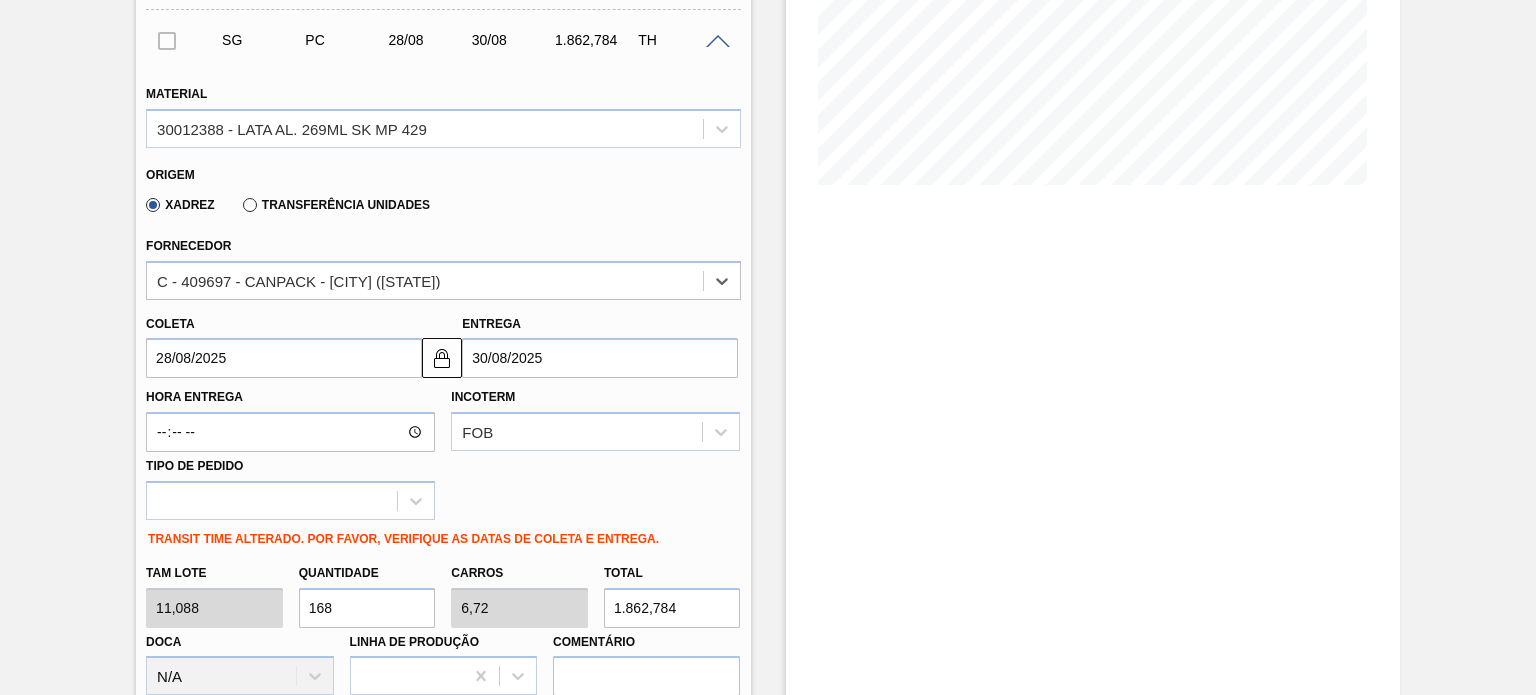 click on "28/08/2025" at bounding box center (284, 358) 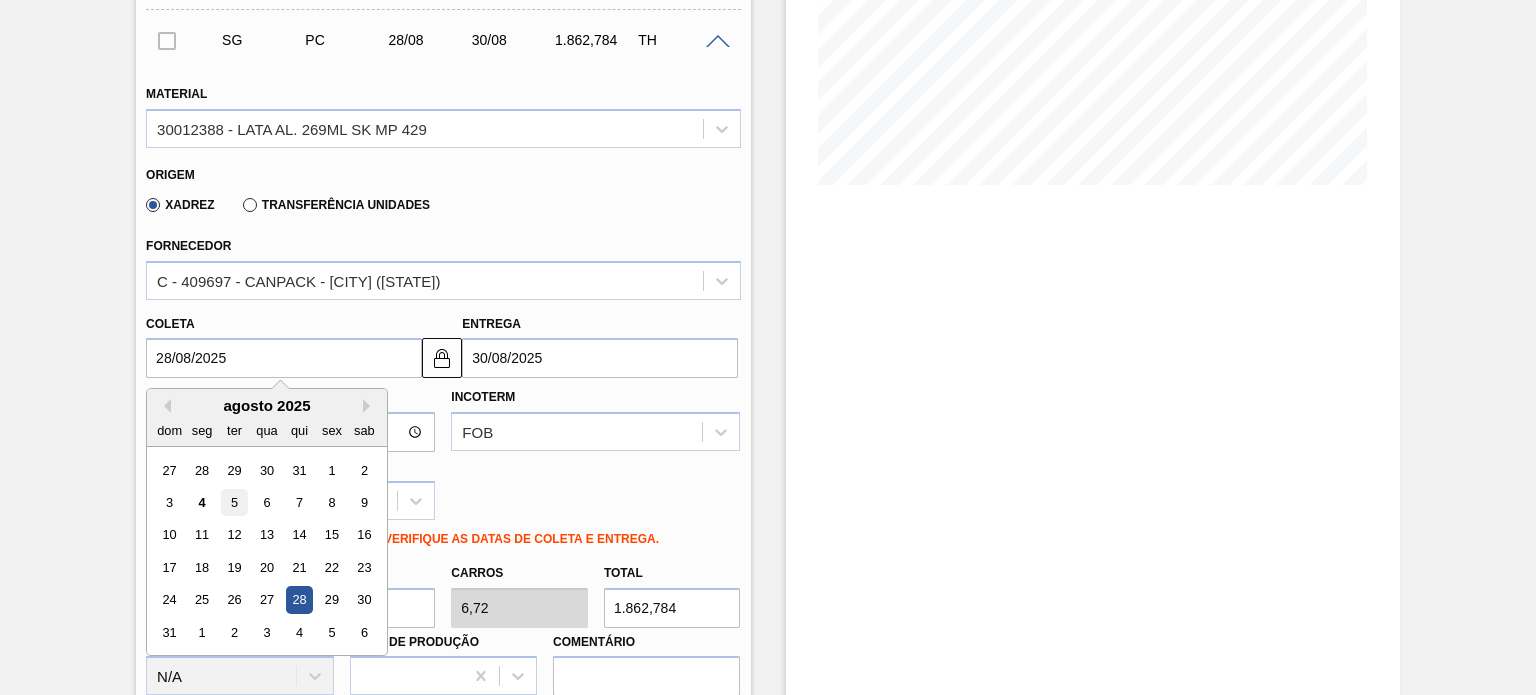click on "5" at bounding box center (234, 502) 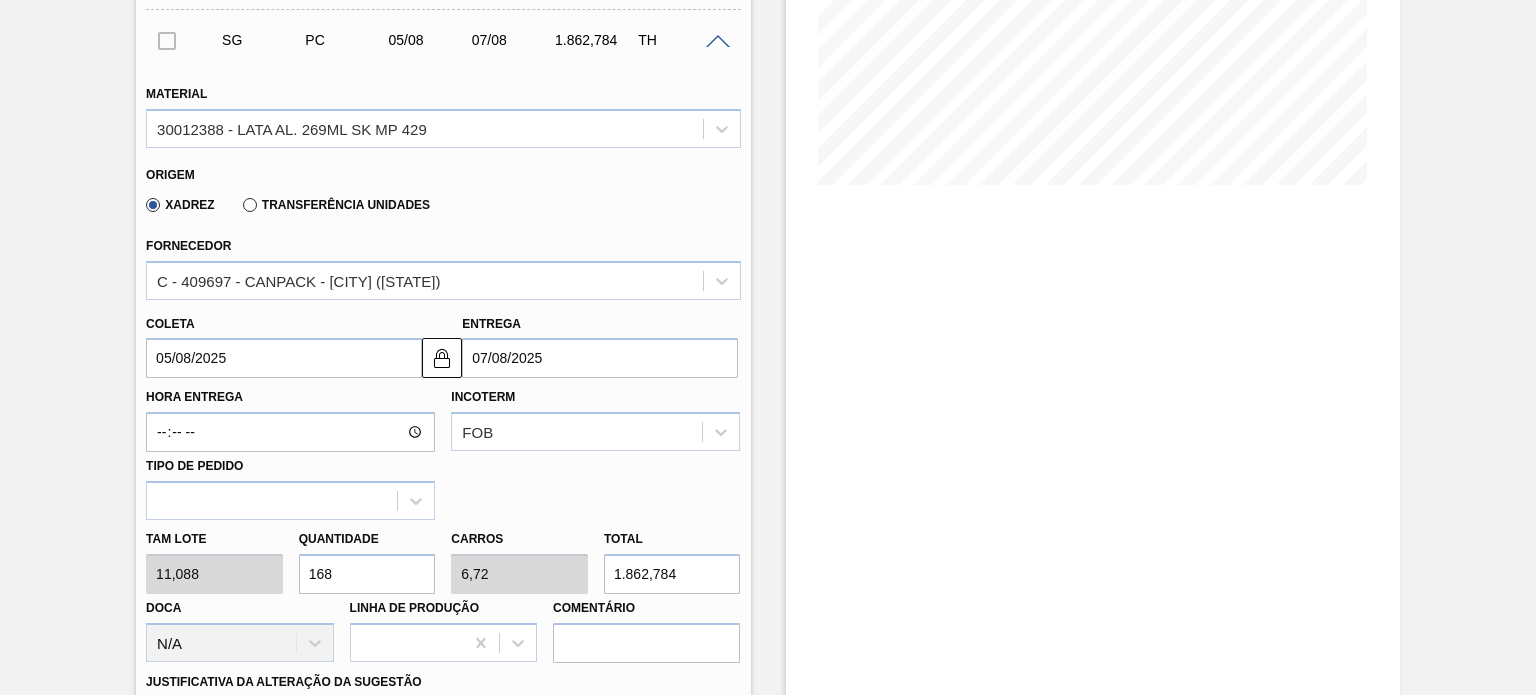 click on "Tam lote 11,088 Quantidade 168 Carros 6,72 Total 1.862,784 Doca N/A Linha de Produção Comentário" at bounding box center (443, 591) 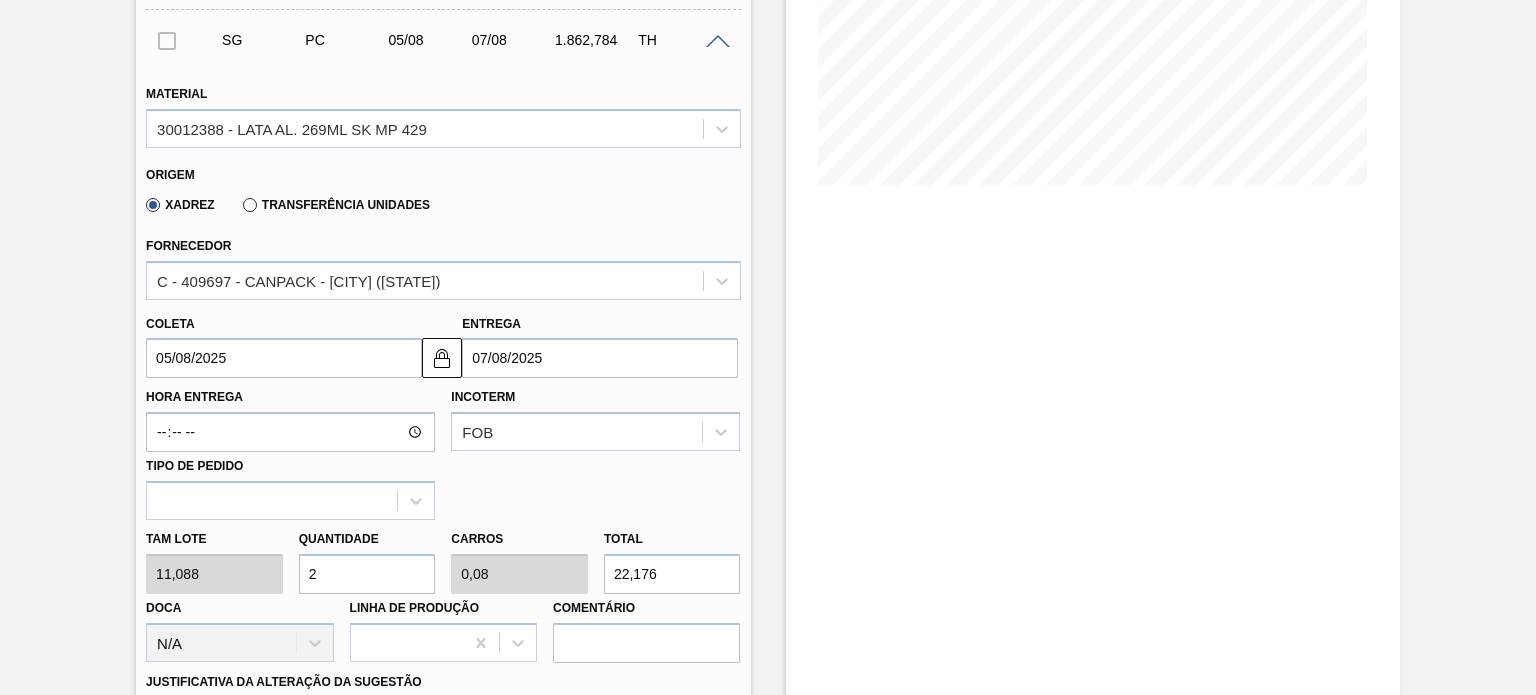 type on "20" 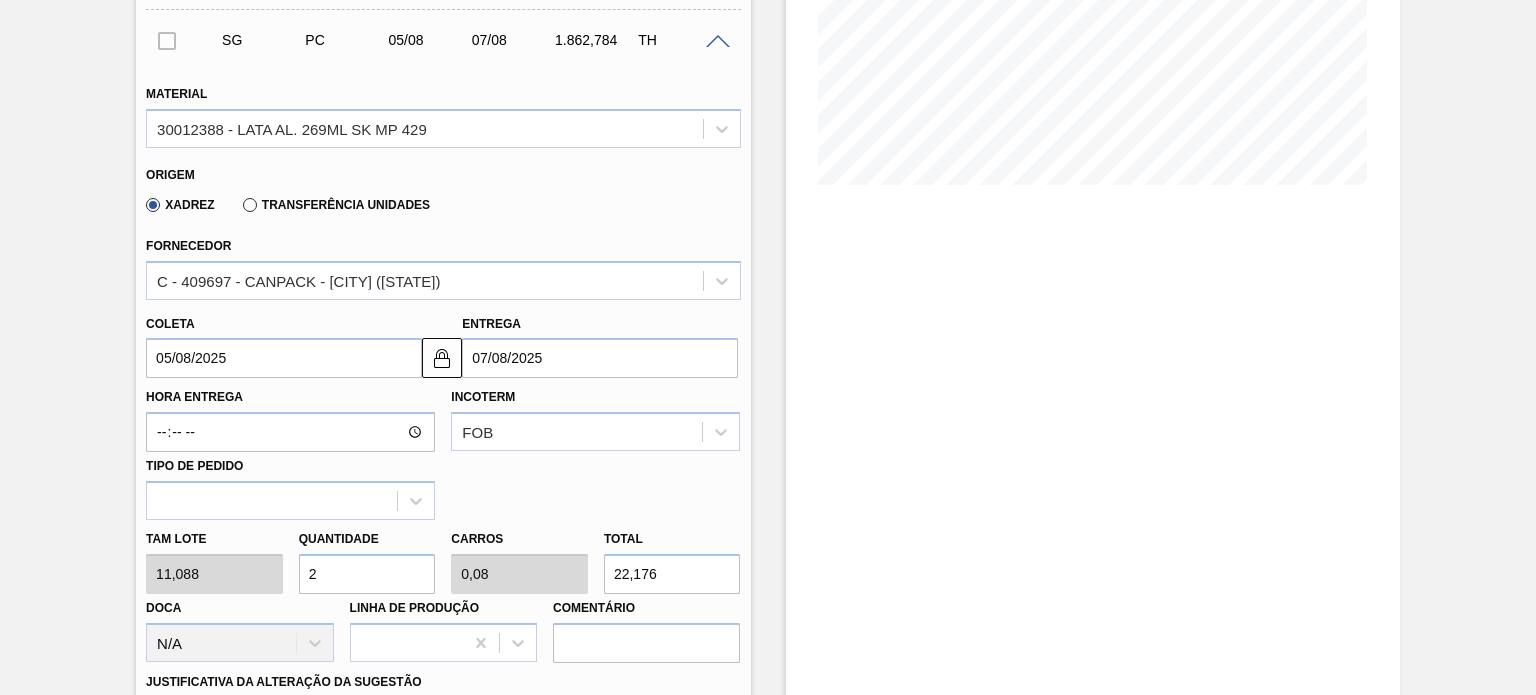 type on "0,8" 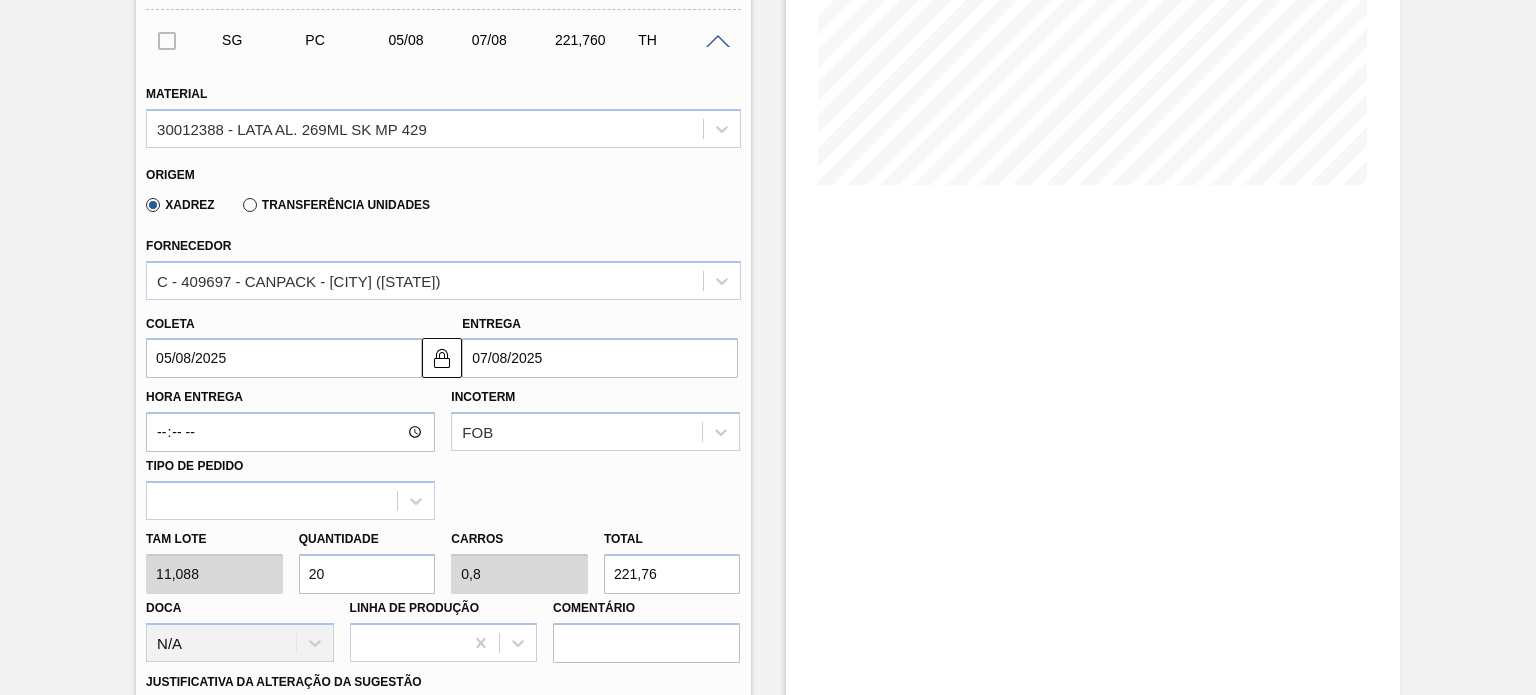 type on "200" 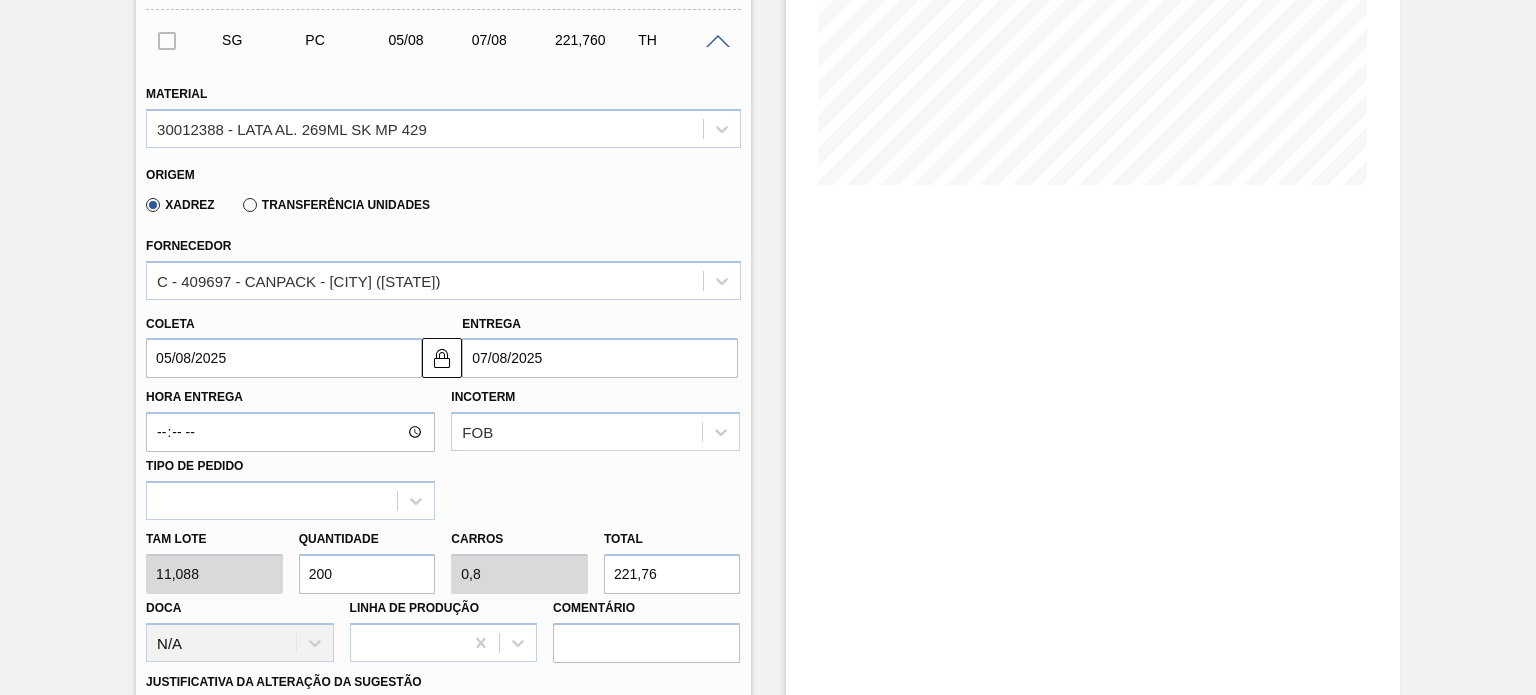 type on "8" 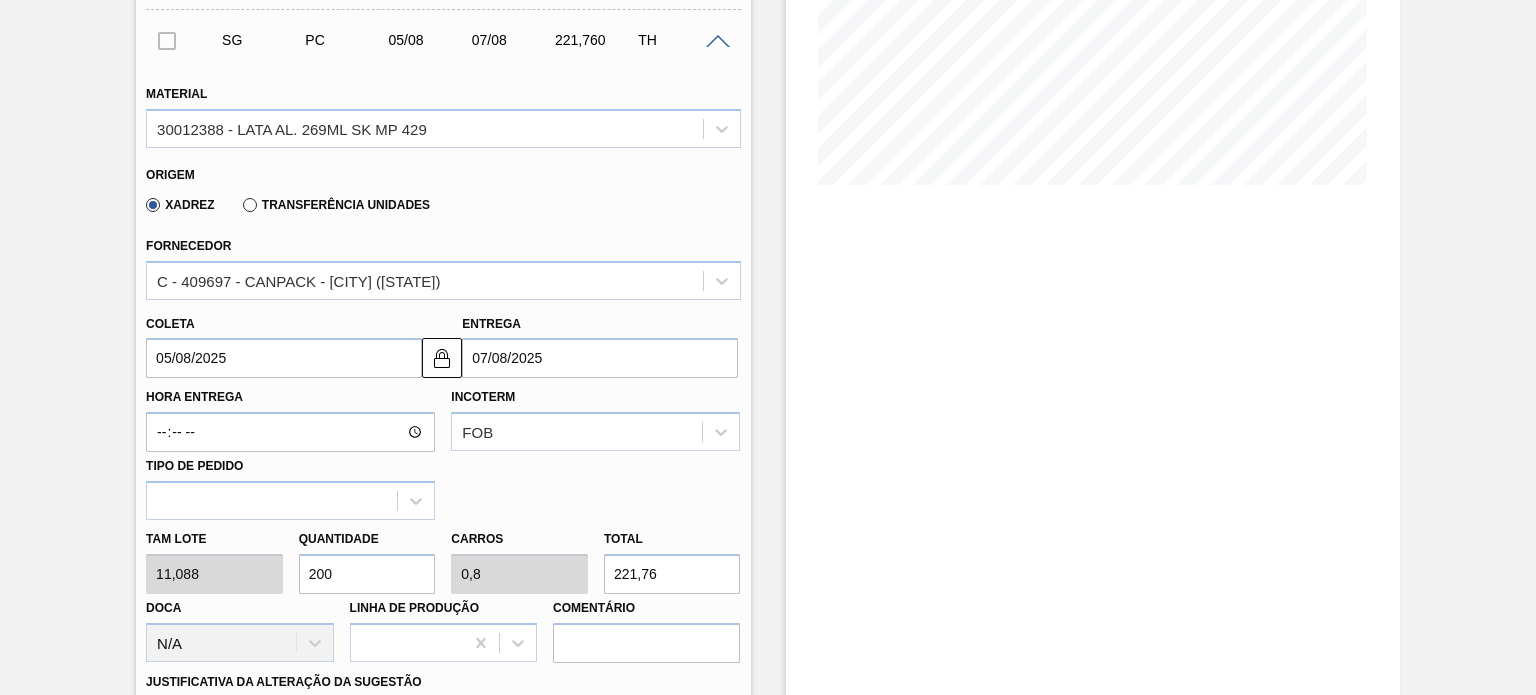 type on "2.217,6" 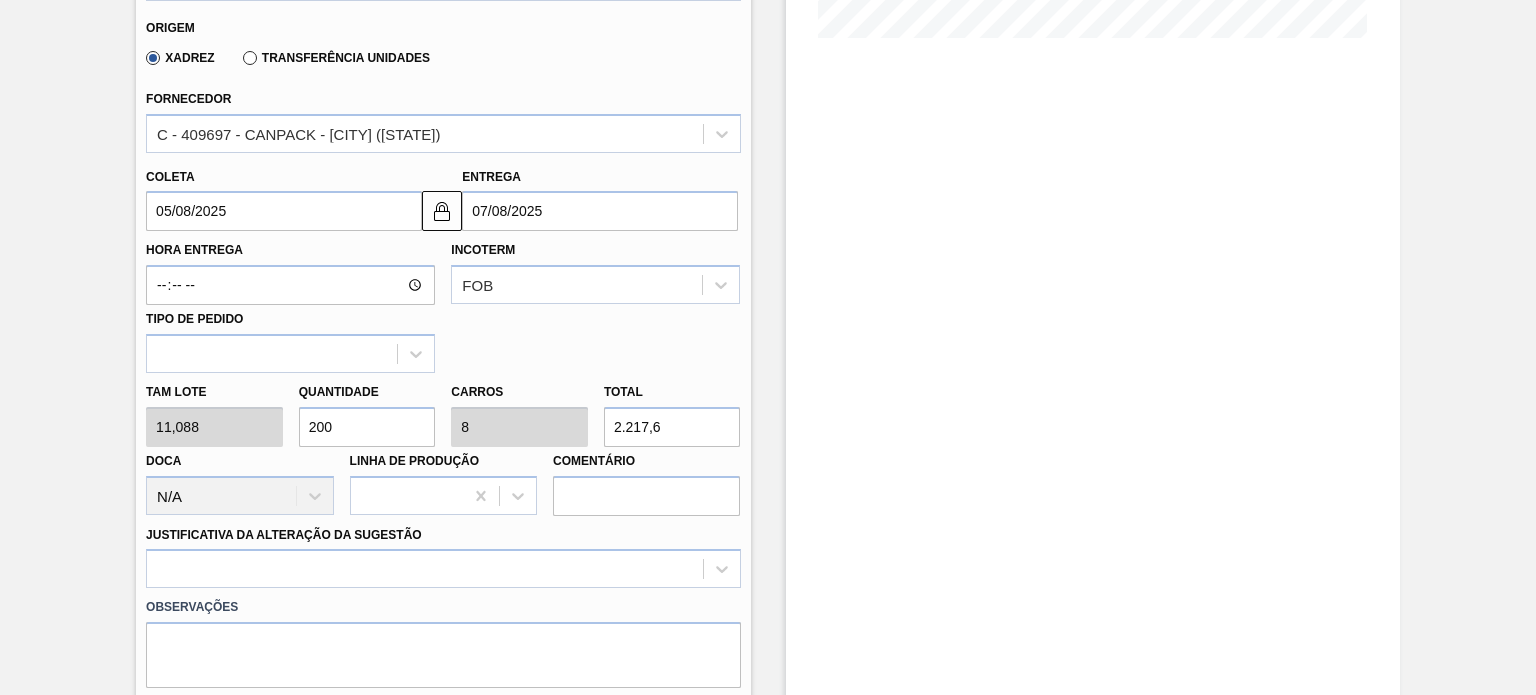 scroll, scrollTop: 700, scrollLeft: 0, axis: vertical 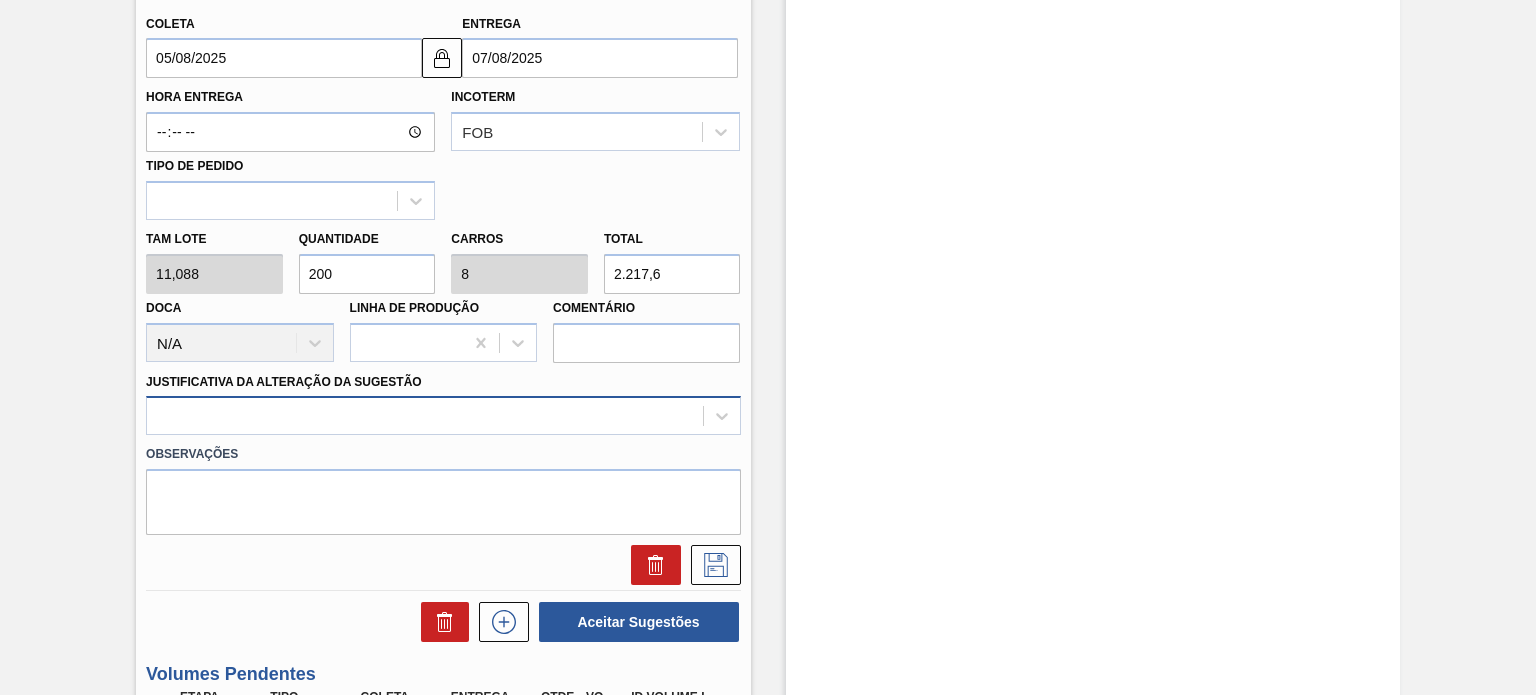 type on "200" 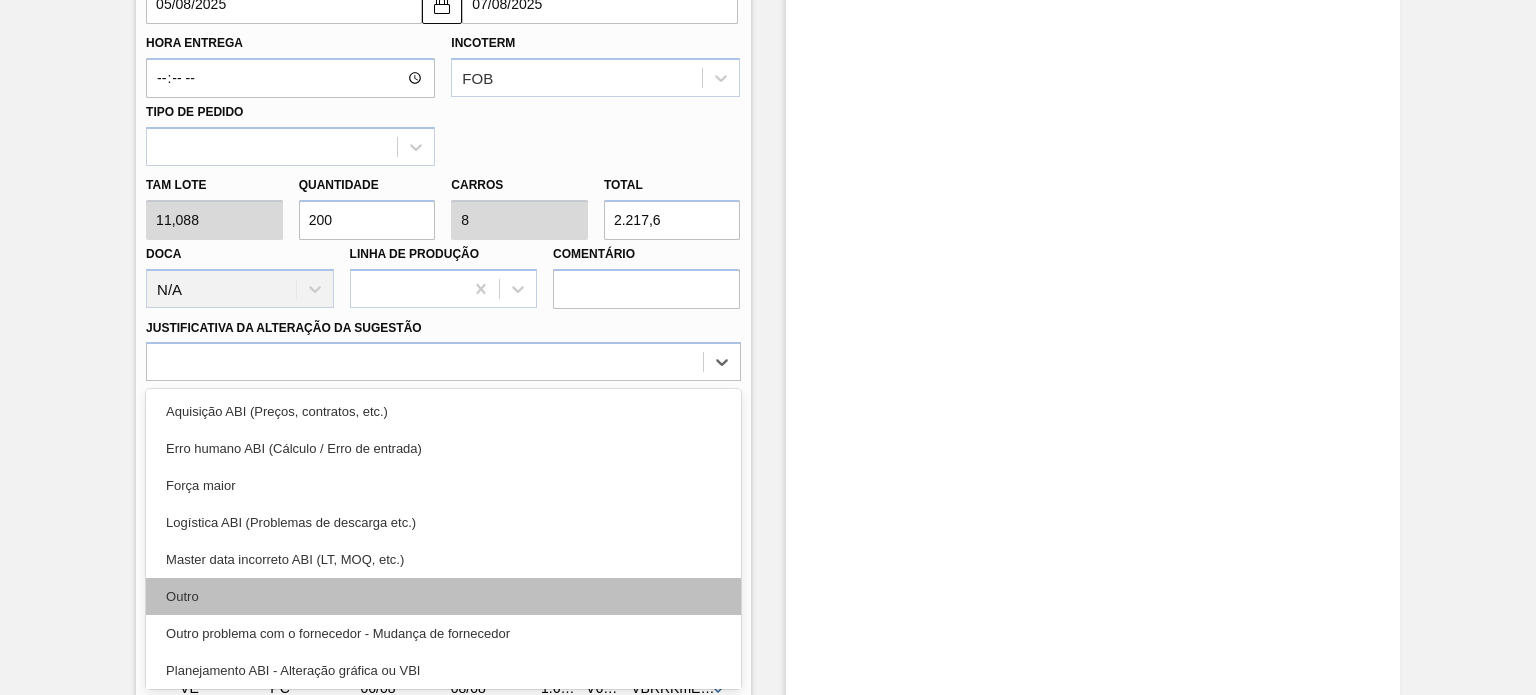 click on "Outro" at bounding box center [443, 596] 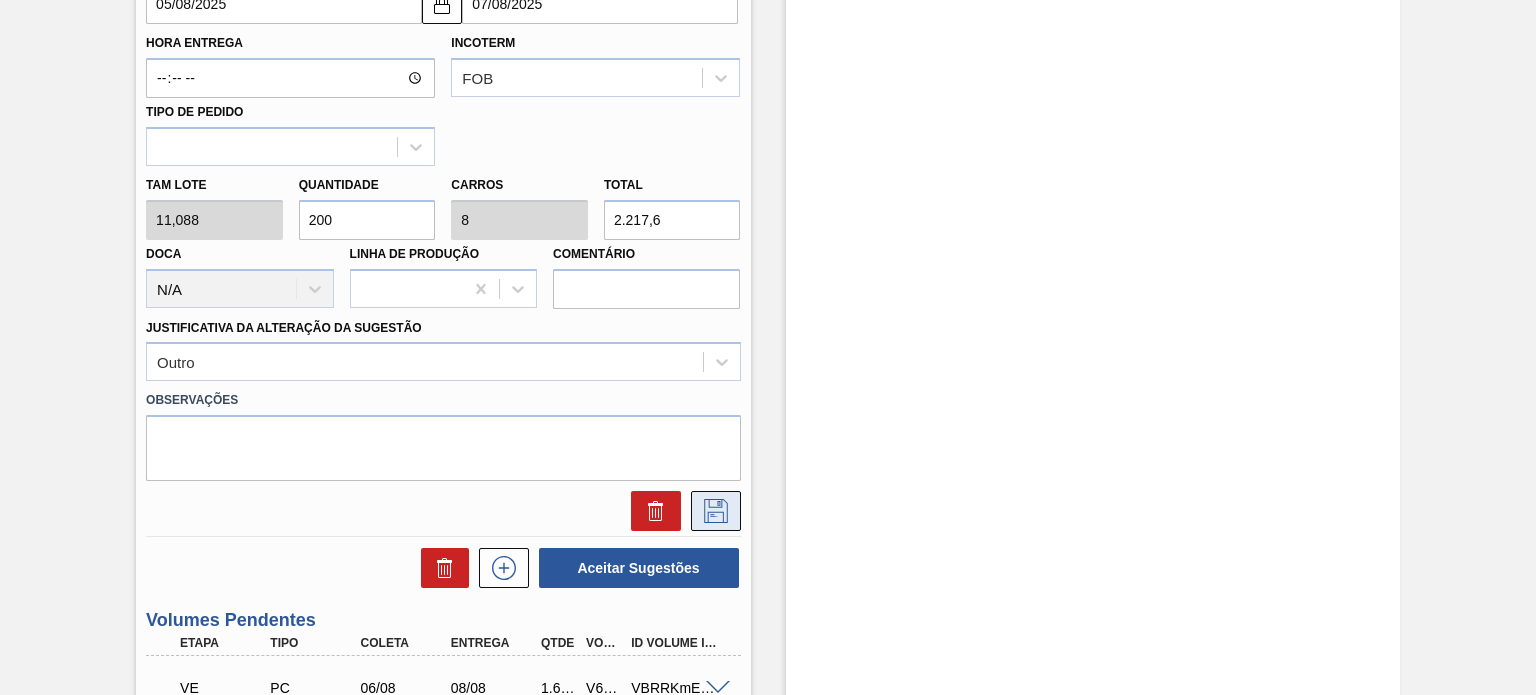 click 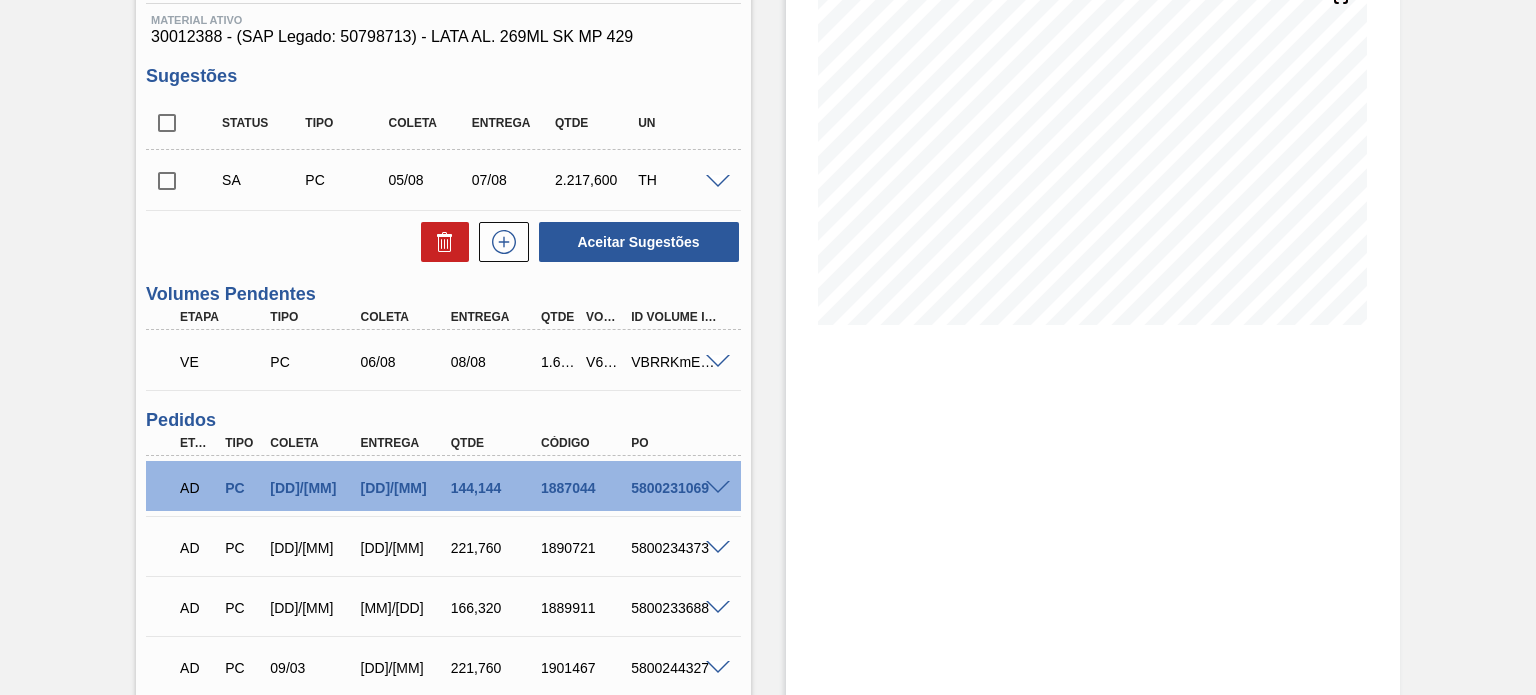 scroll, scrollTop: 154, scrollLeft: 0, axis: vertical 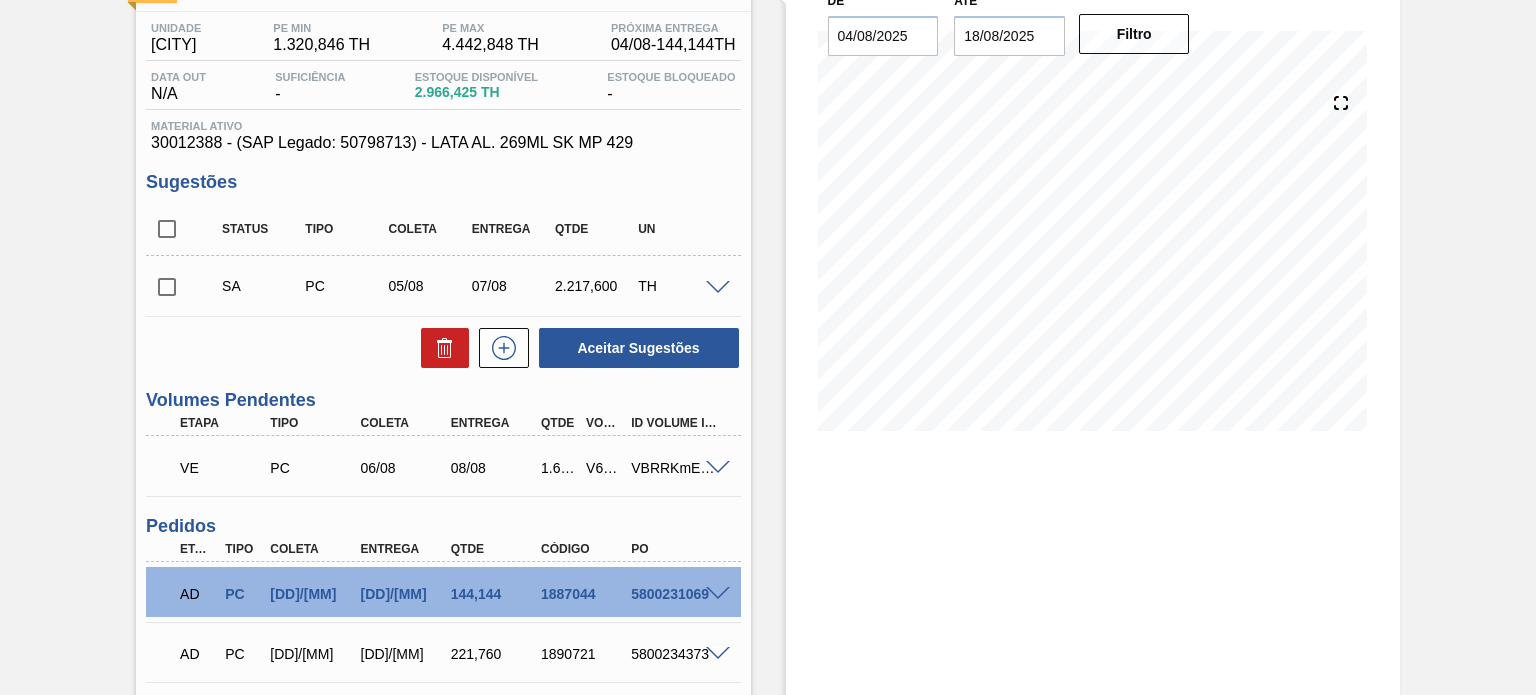 click at bounding box center [167, 287] 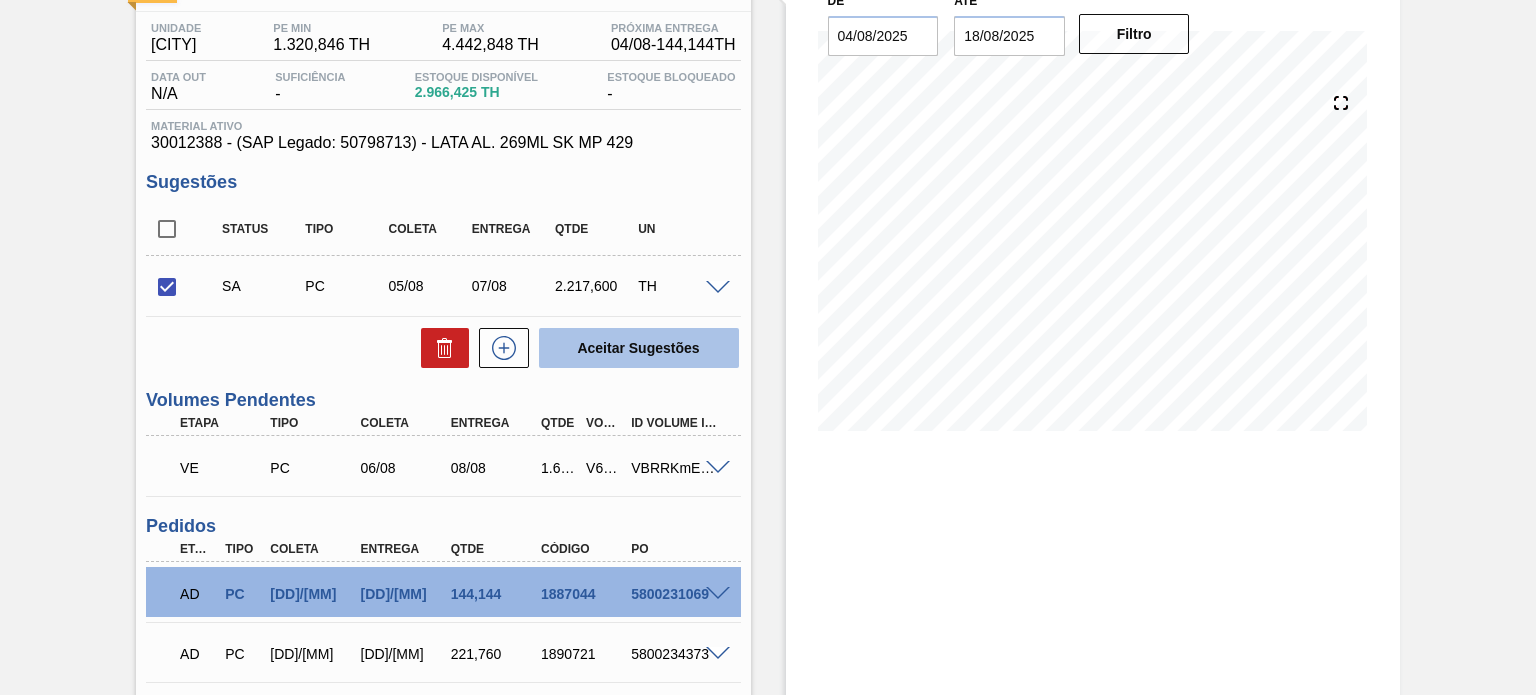 click on "Aceitar Sugestões" at bounding box center [639, 348] 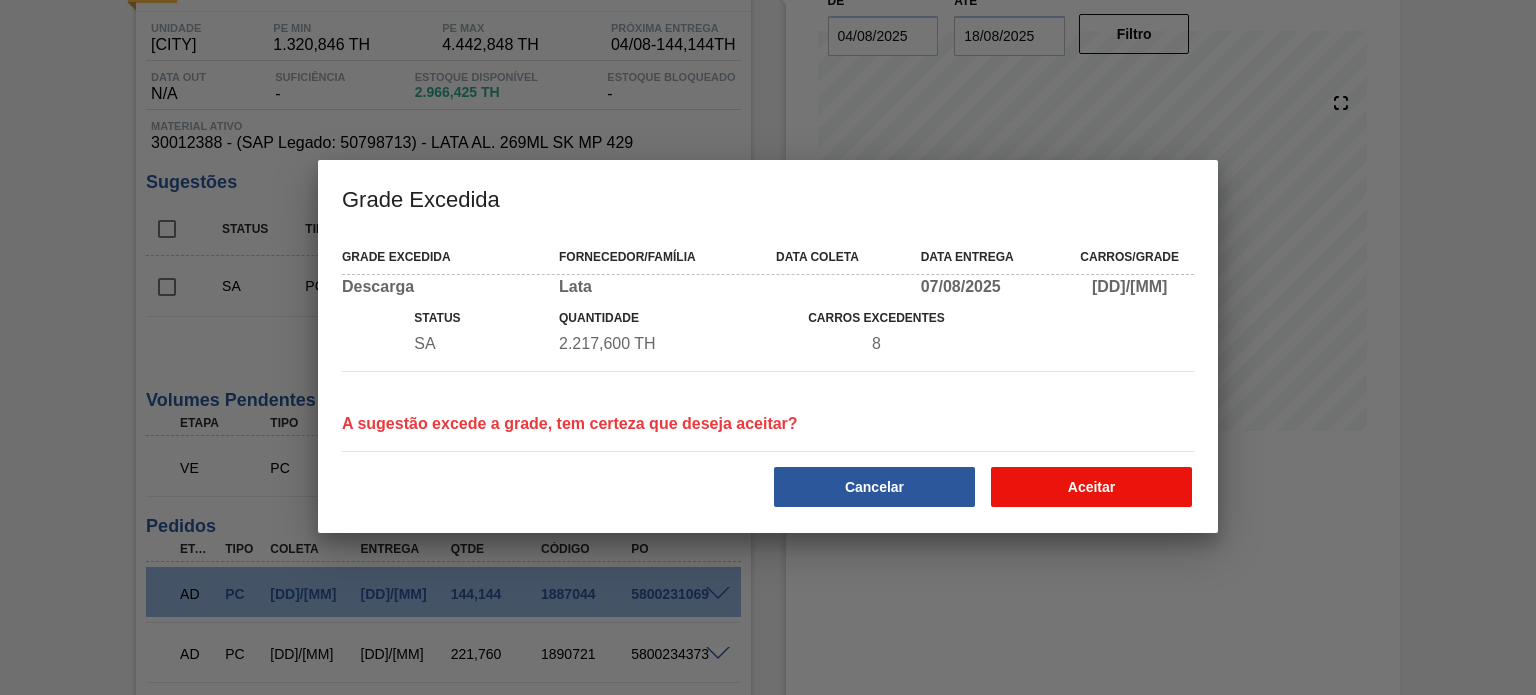 click on "Aceitar" at bounding box center (1091, 487) 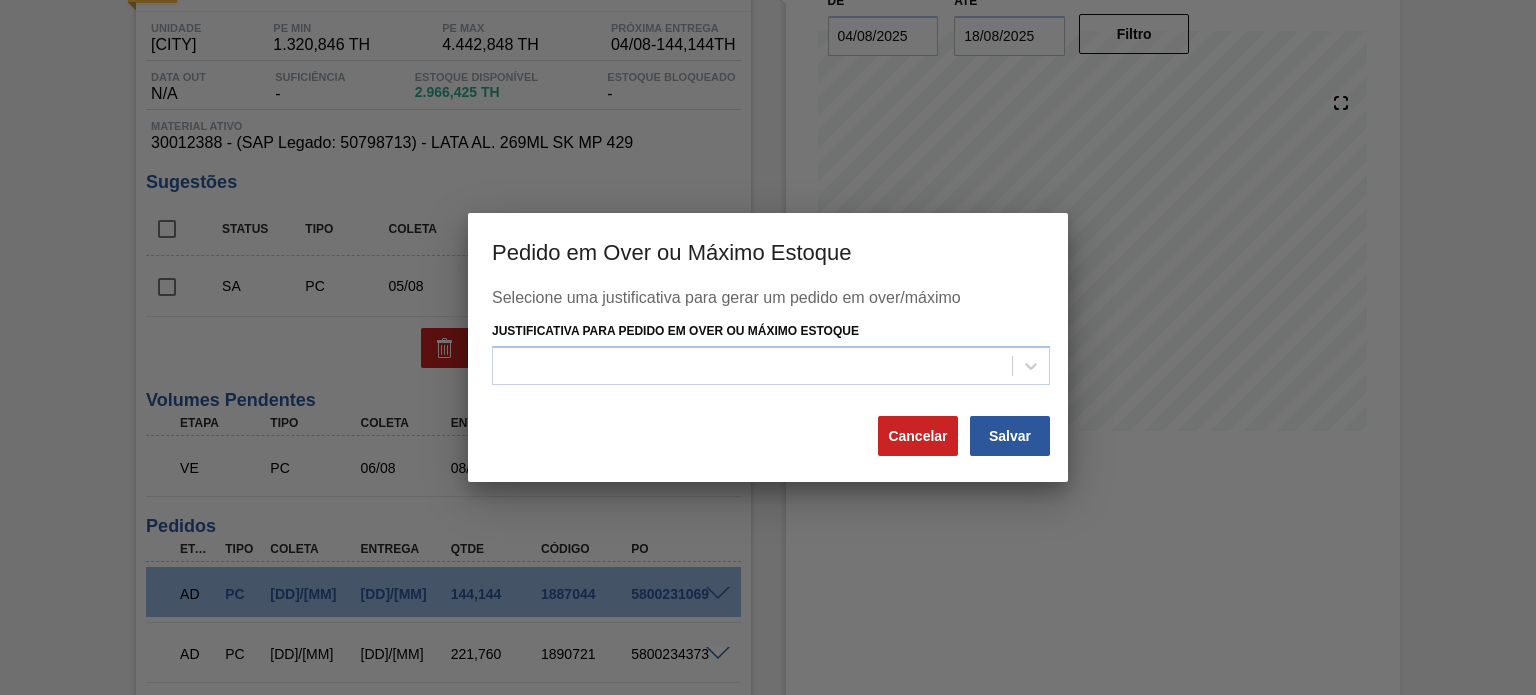 click on "Selecione uma justificativa para gerar um pedido em over/máximo Justificativa para Pedido em Over ou Máximo Estoque" at bounding box center [768, 351] 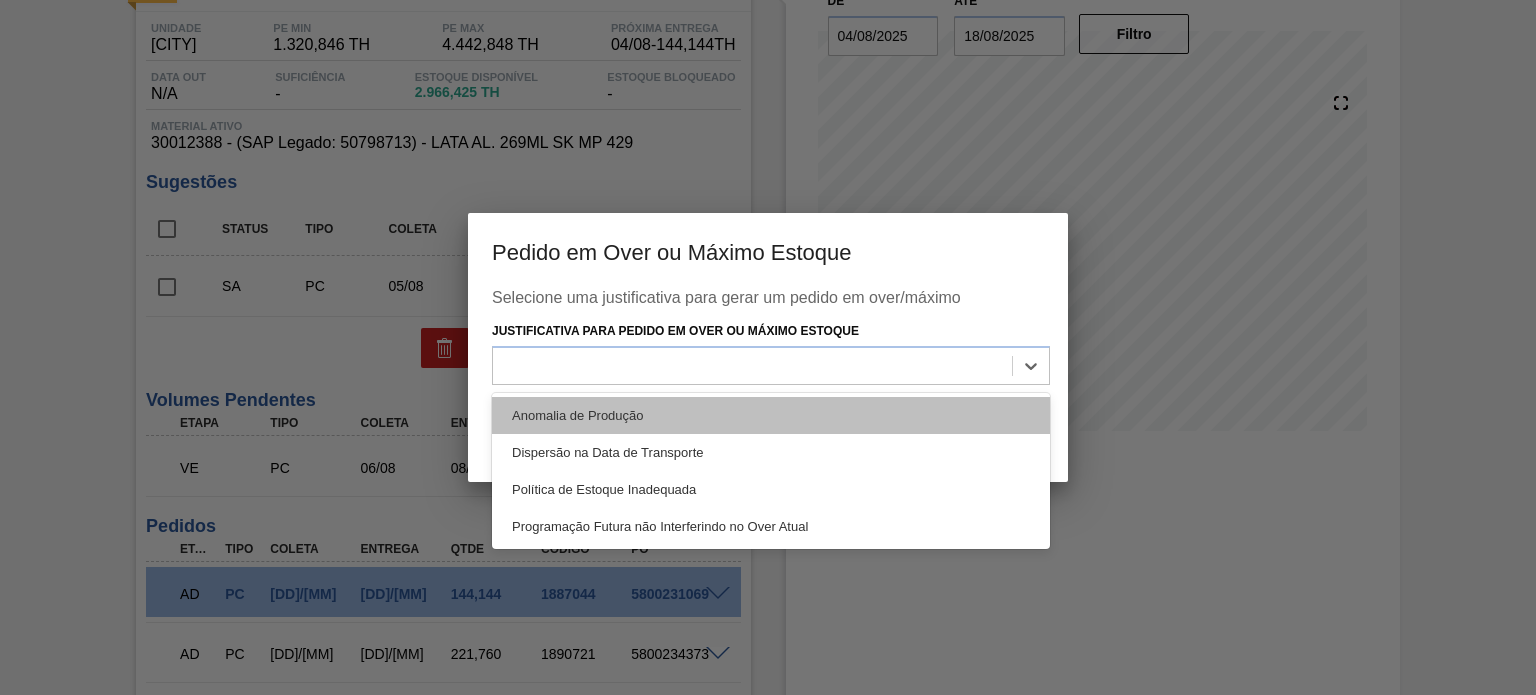 drag, startPoint x: 744, startPoint y: 382, endPoint x: 686, endPoint y: 401, distance: 61.03278 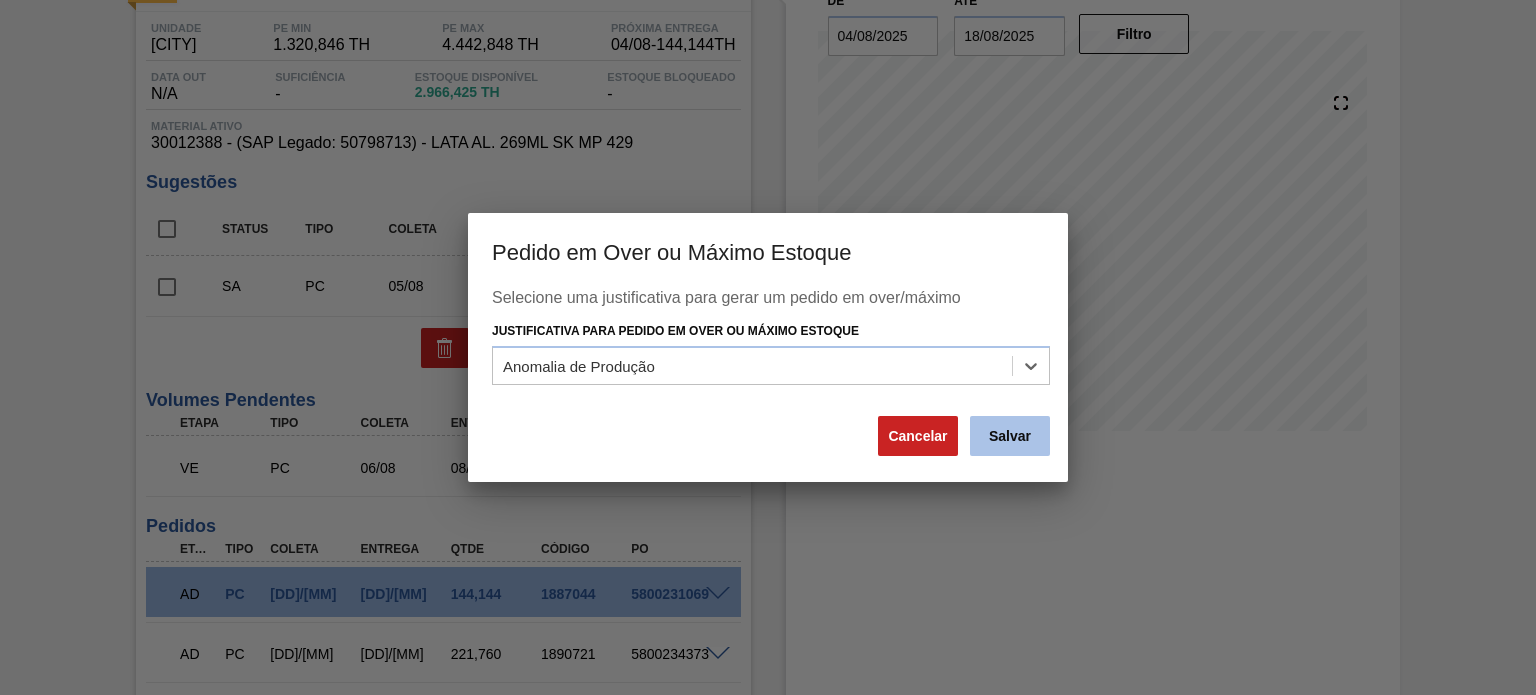 click on "Salvar" at bounding box center [1010, 436] 